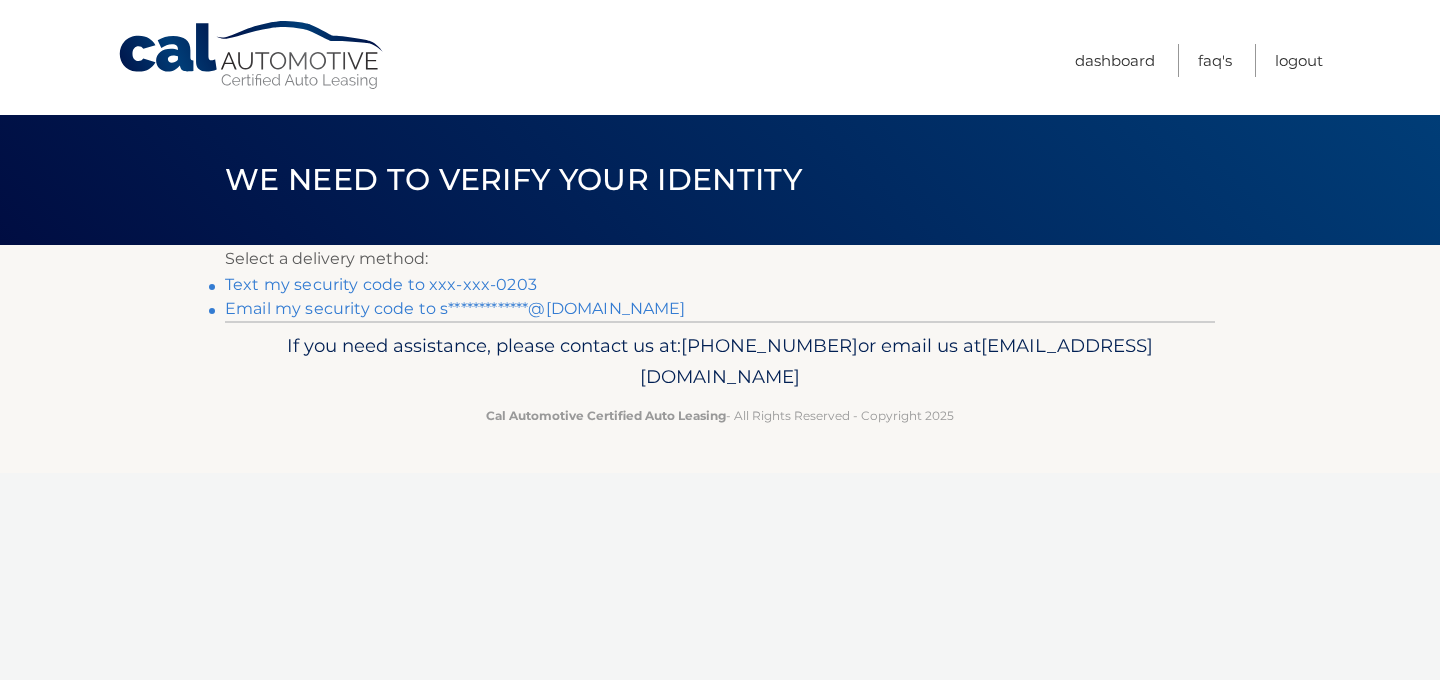 scroll, scrollTop: 0, scrollLeft: 0, axis: both 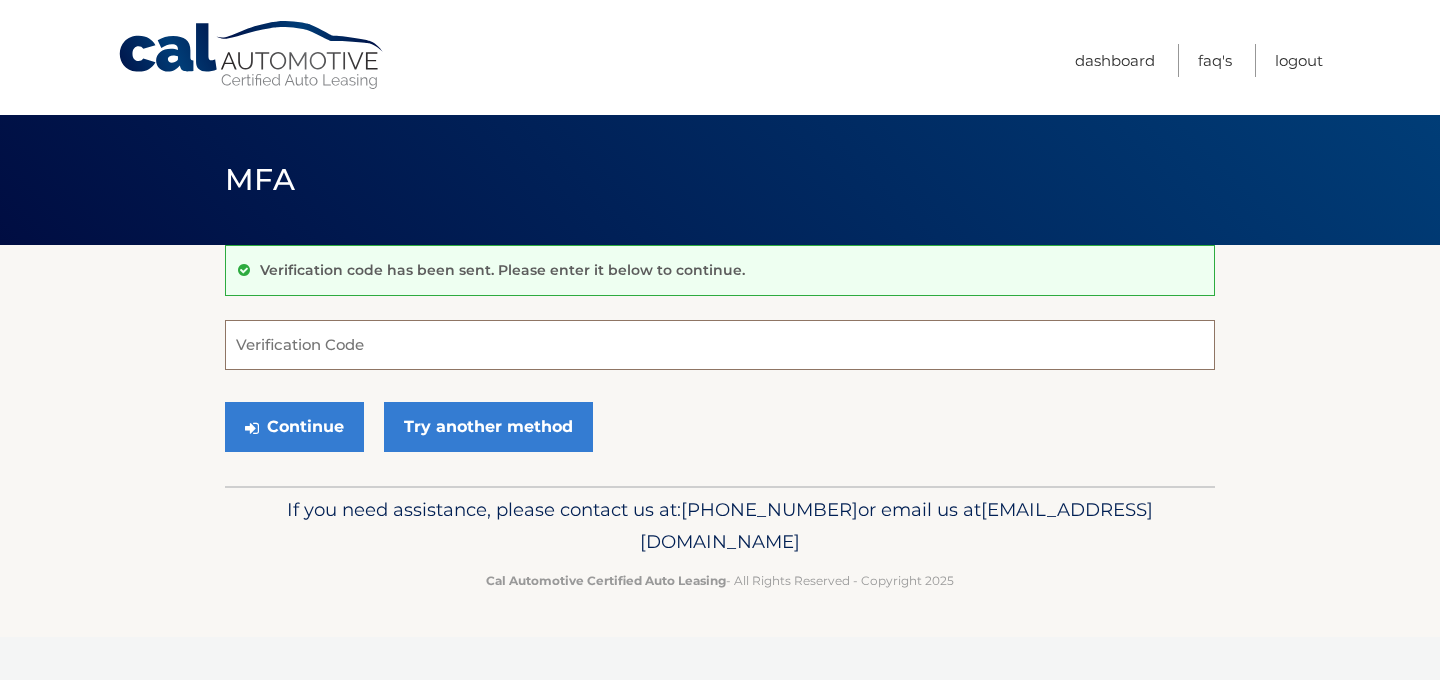 click on "Verification Code" at bounding box center (720, 345) 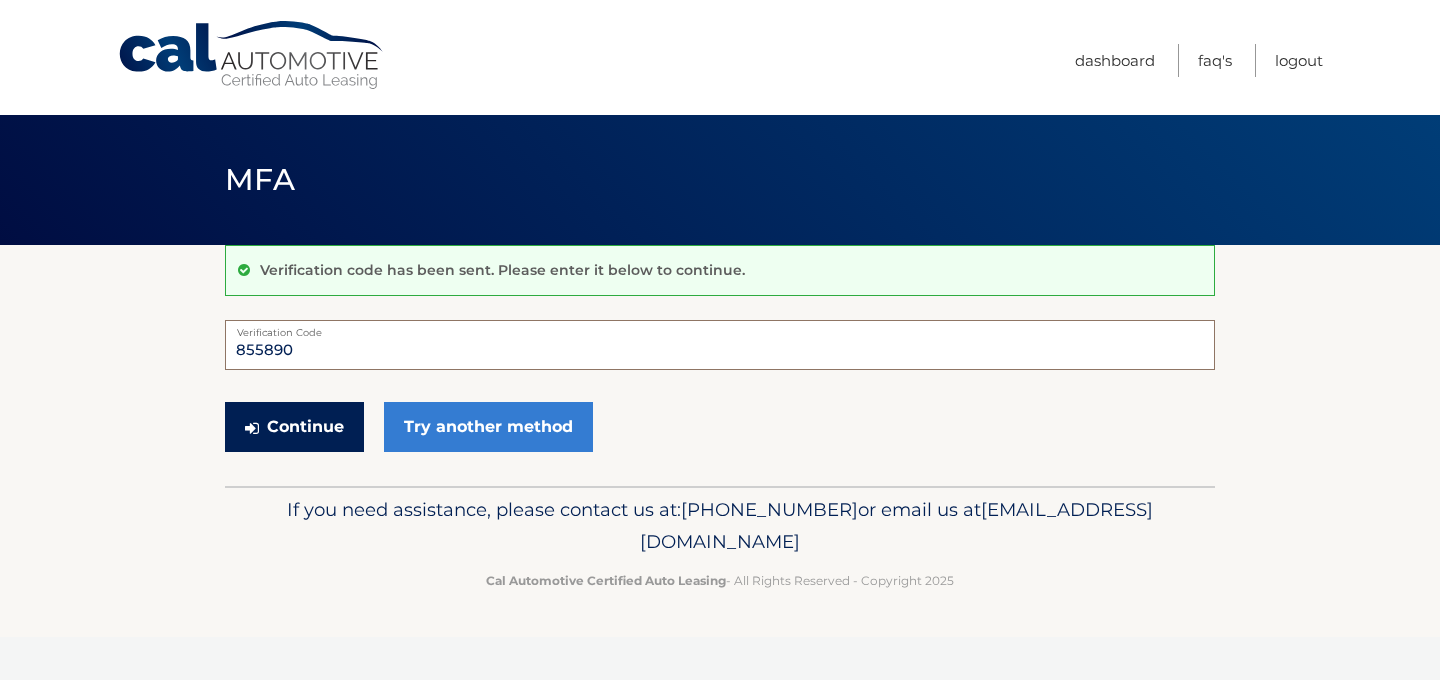 type on "855890" 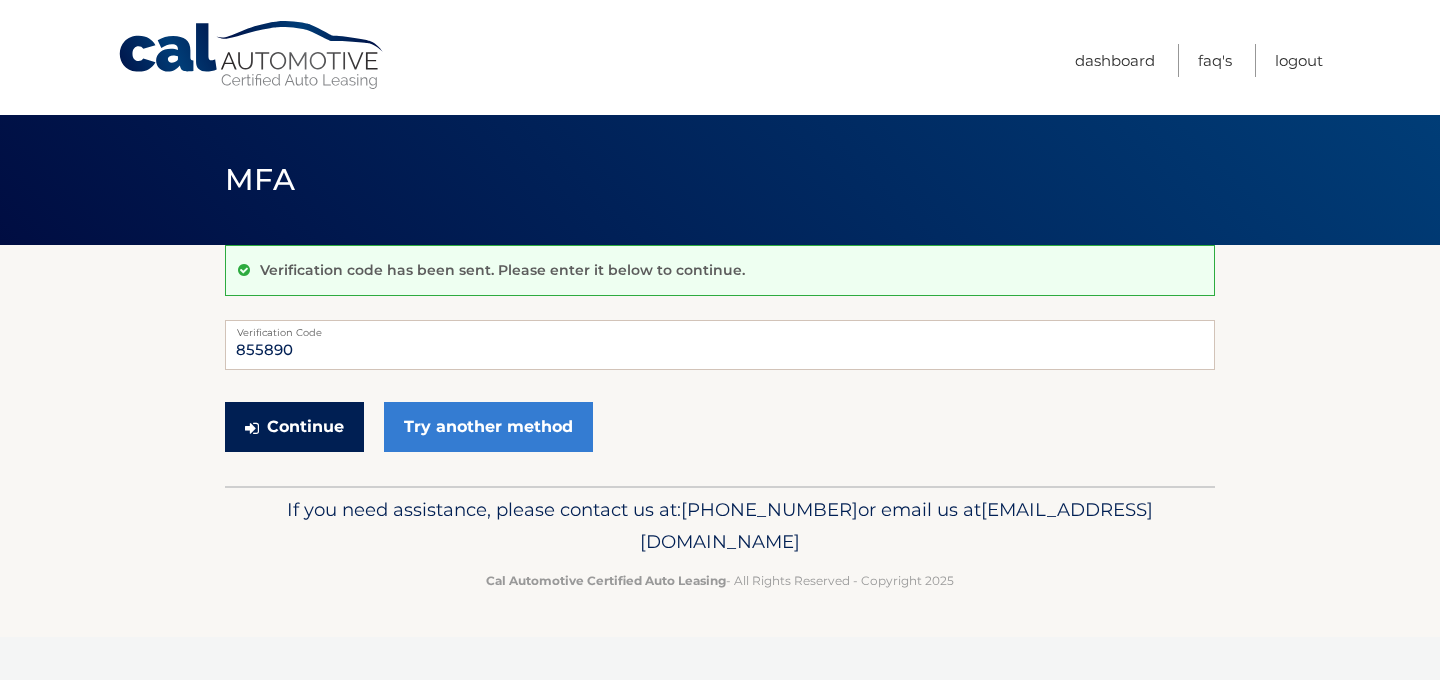 click on "Continue" at bounding box center [294, 427] 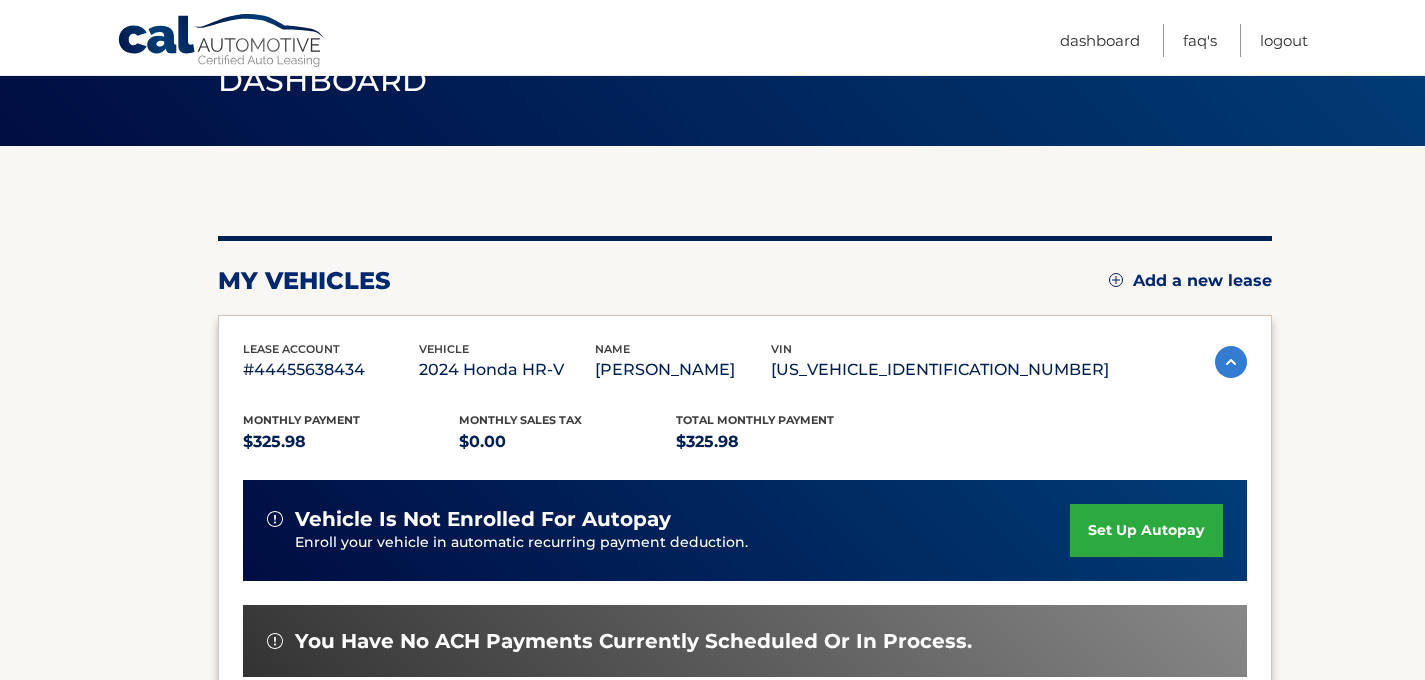 scroll, scrollTop: 96, scrollLeft: 0, axis: vertical 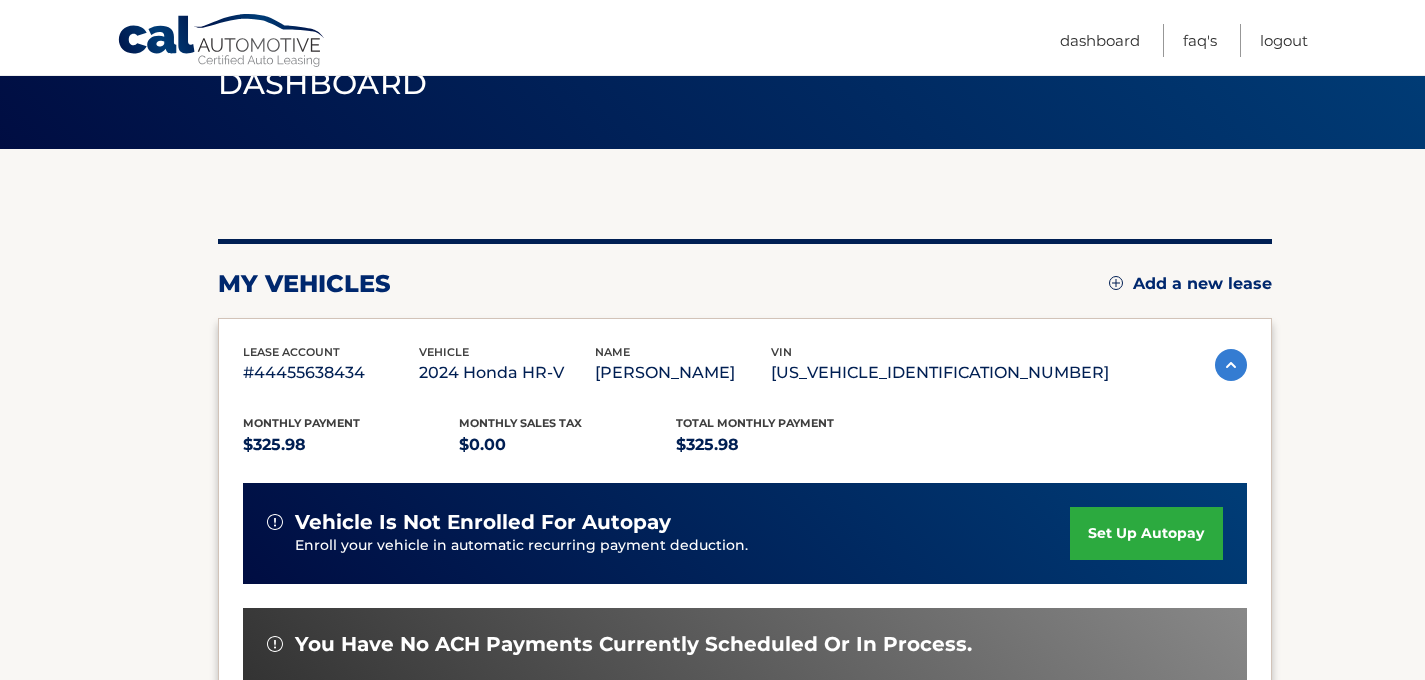 click at bounding box center (1116, 283) 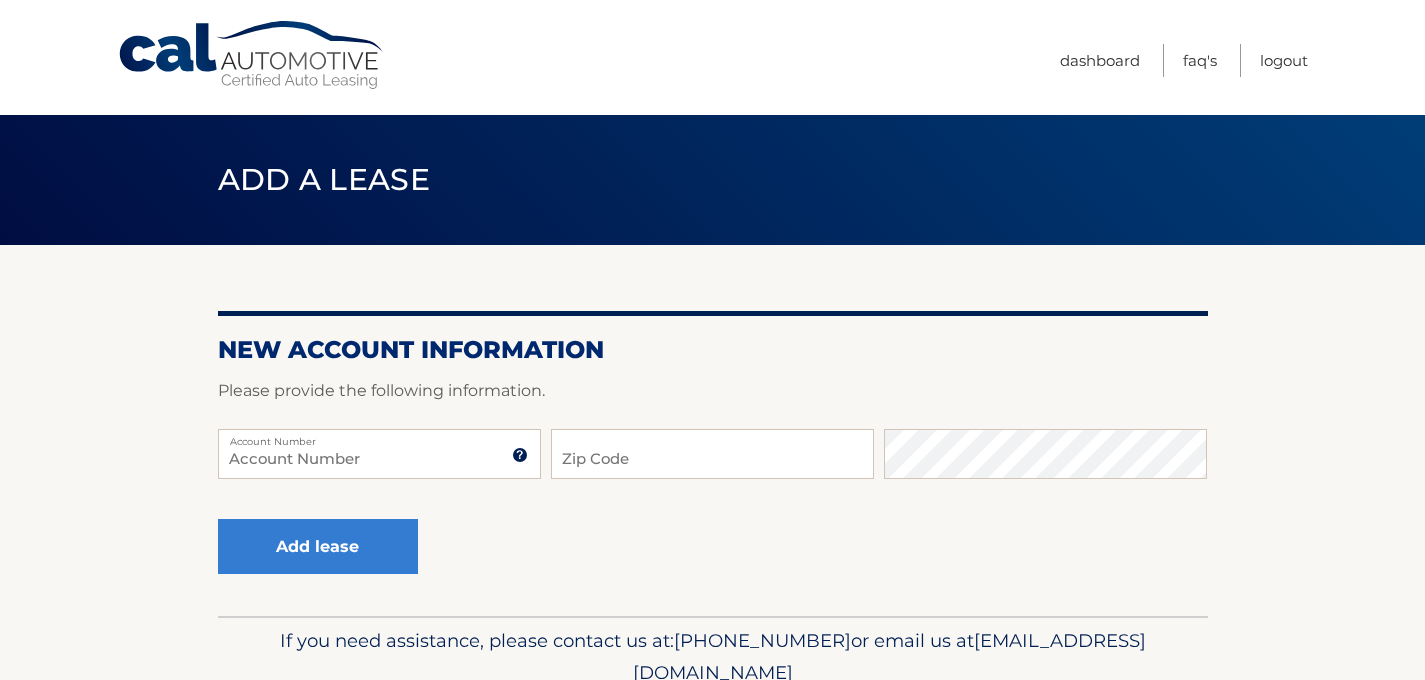 scroll, scrollTop: 0, scrollLeft: 0, axis: both 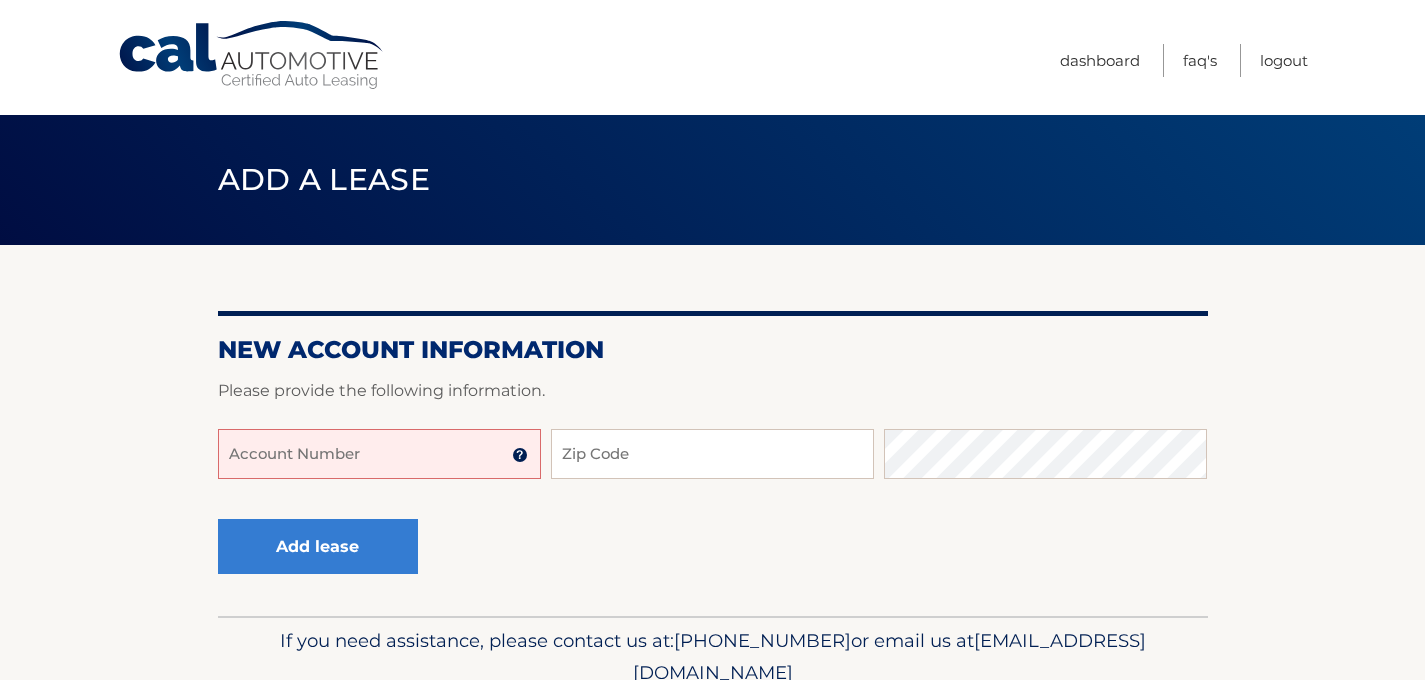 click on "Account Number" at bounding box center (379, 454) 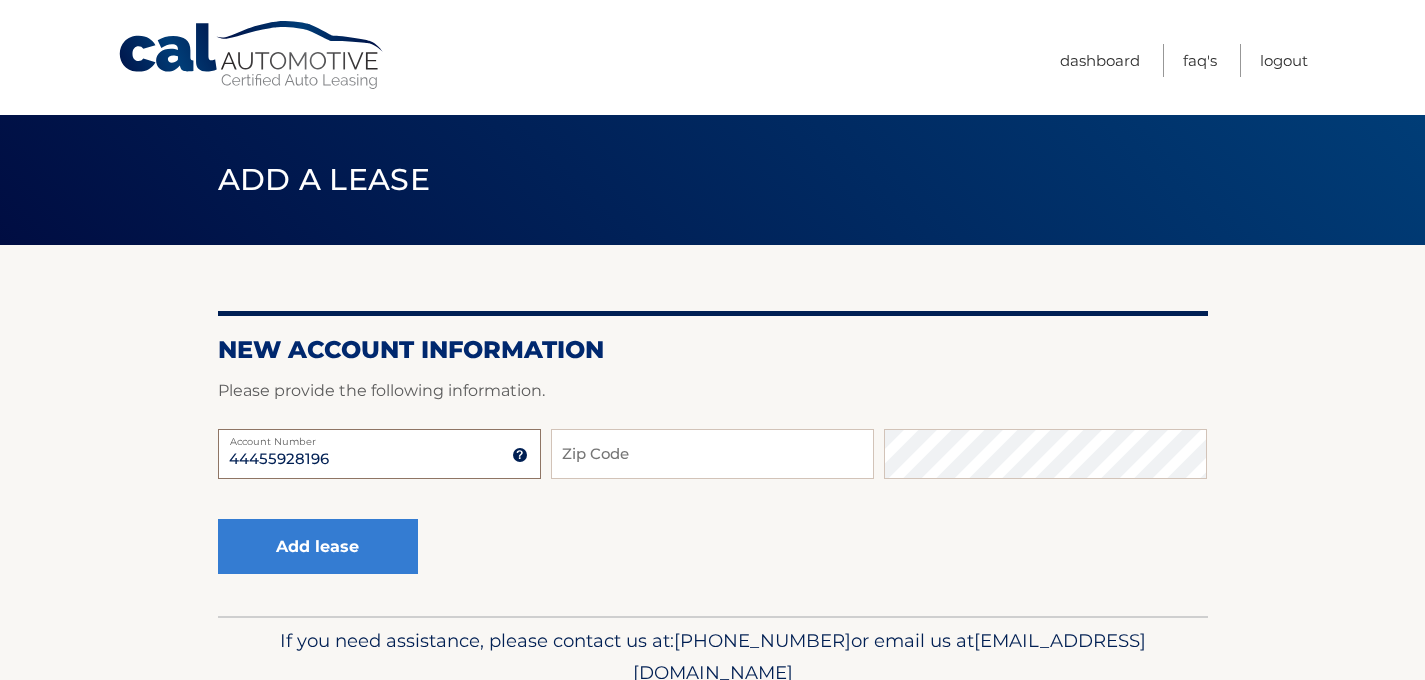 type on "44455928196" 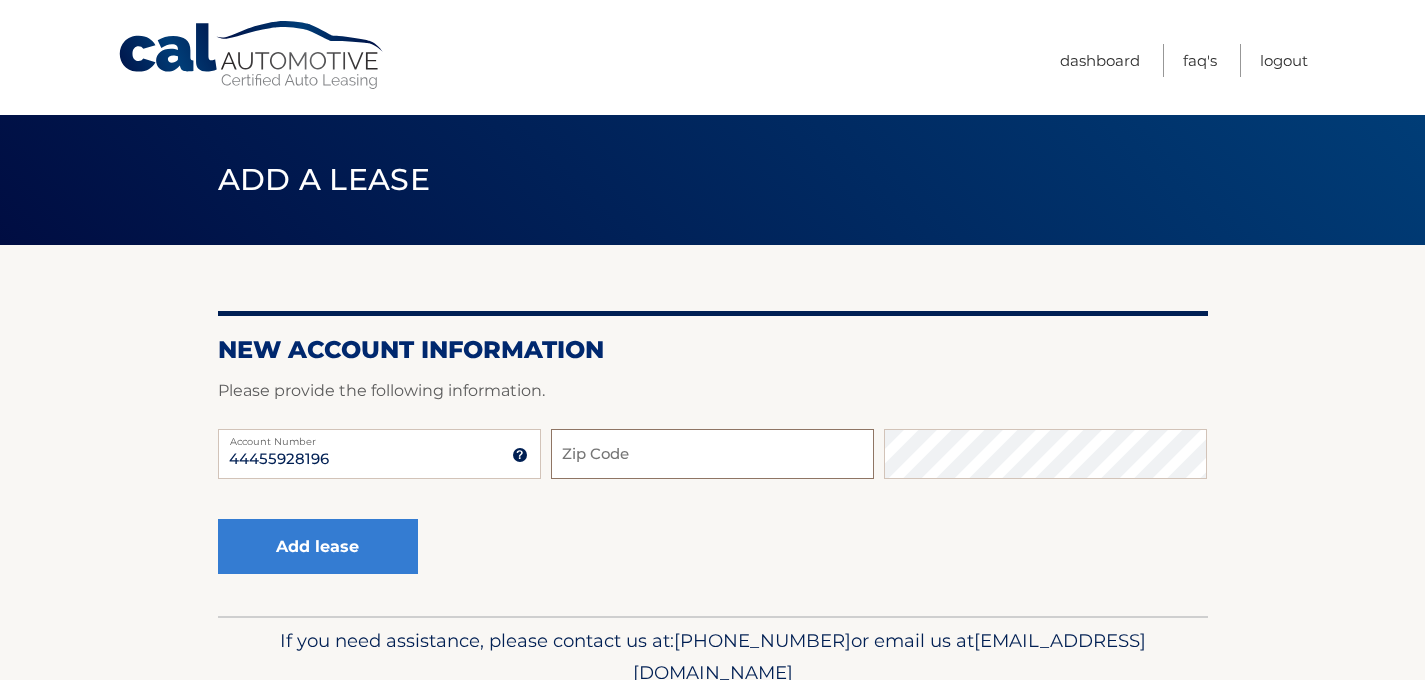 click on "Zip Code" at bounding box center [712, 454] 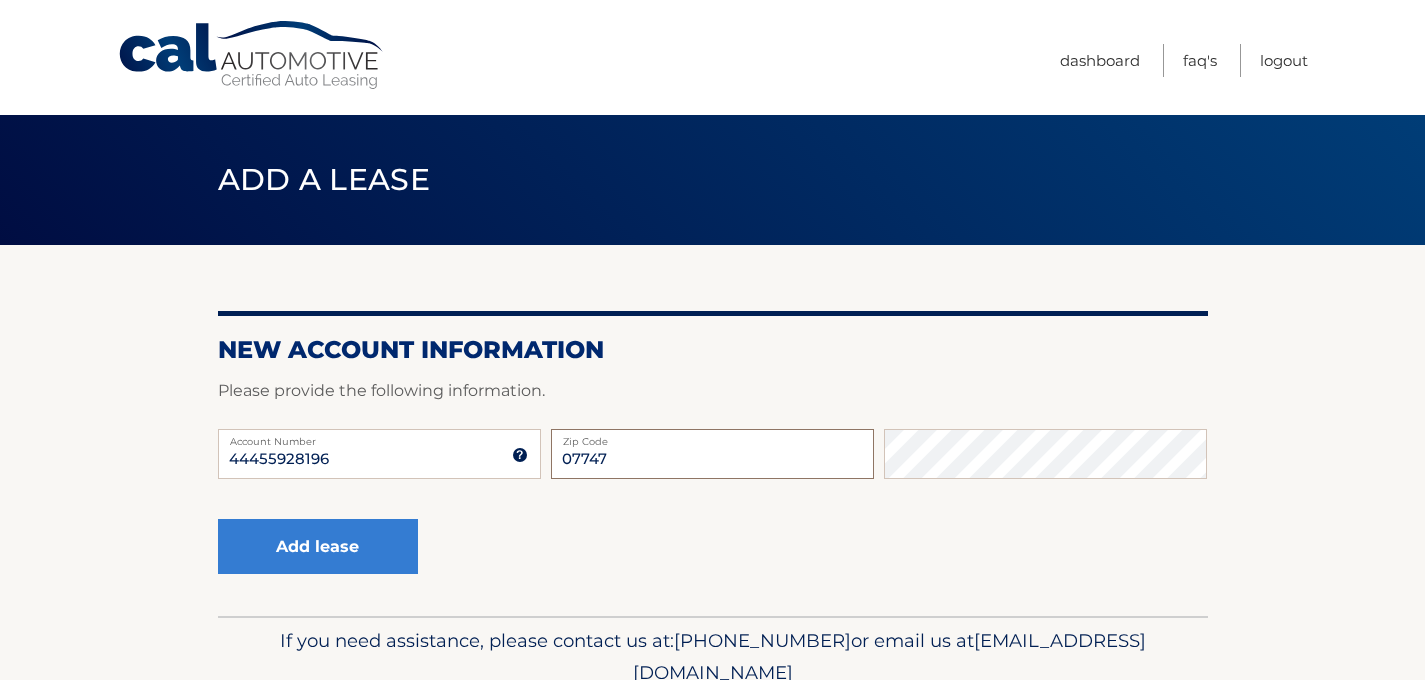 type on "07747" 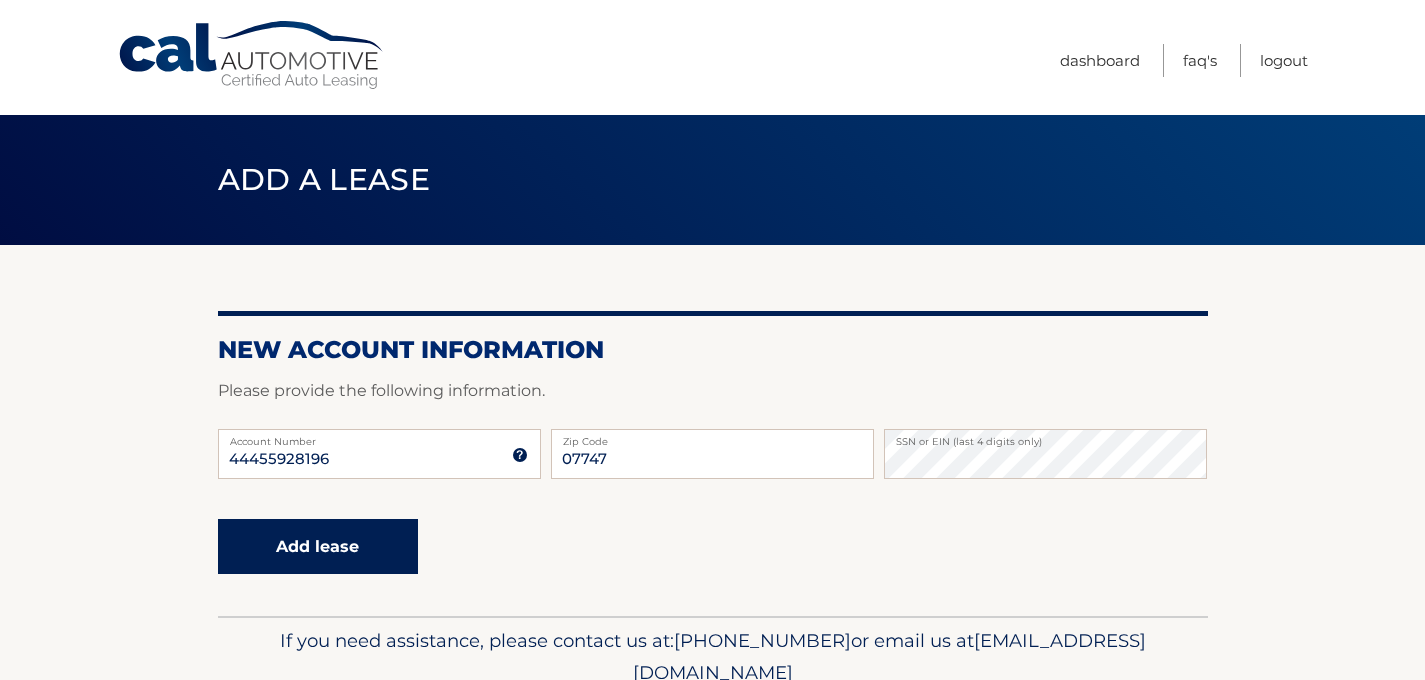click on "Add lease" at bounding box center [318, 546] 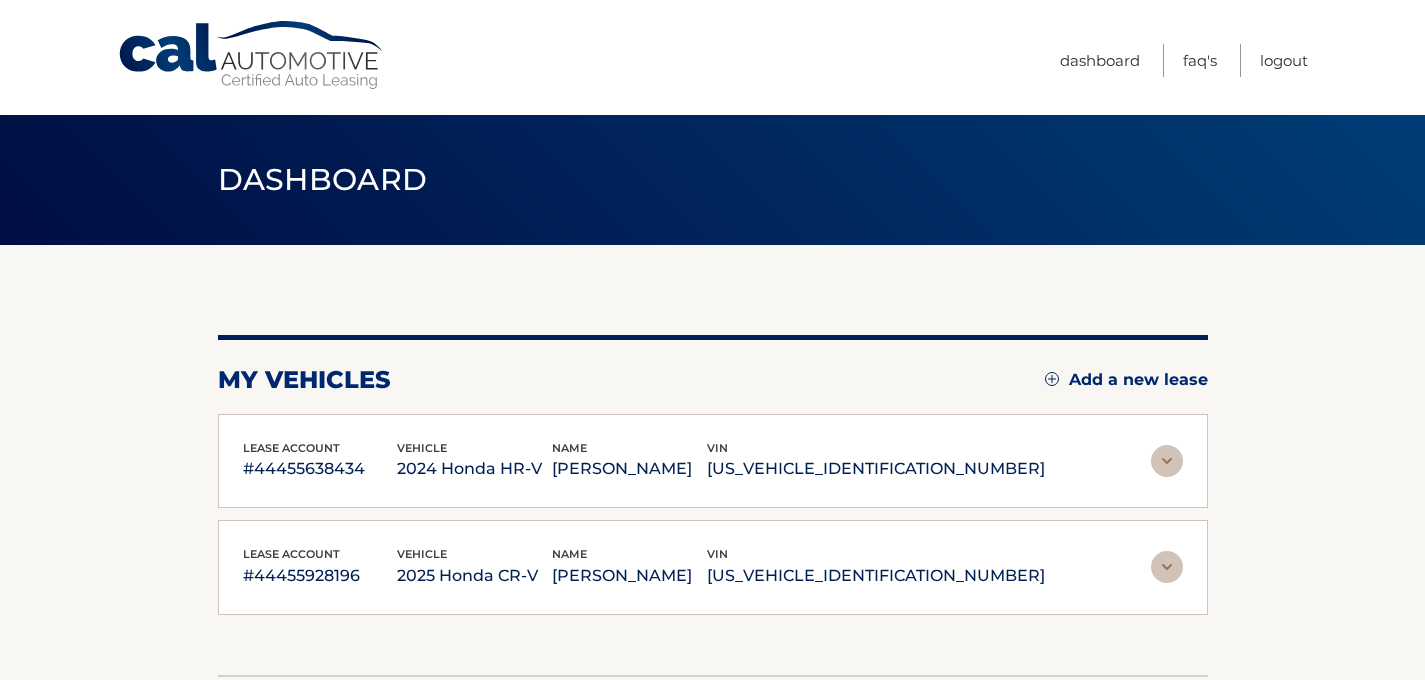 scroll, scrollTop: 0, scrollLeft: 0, axis: both 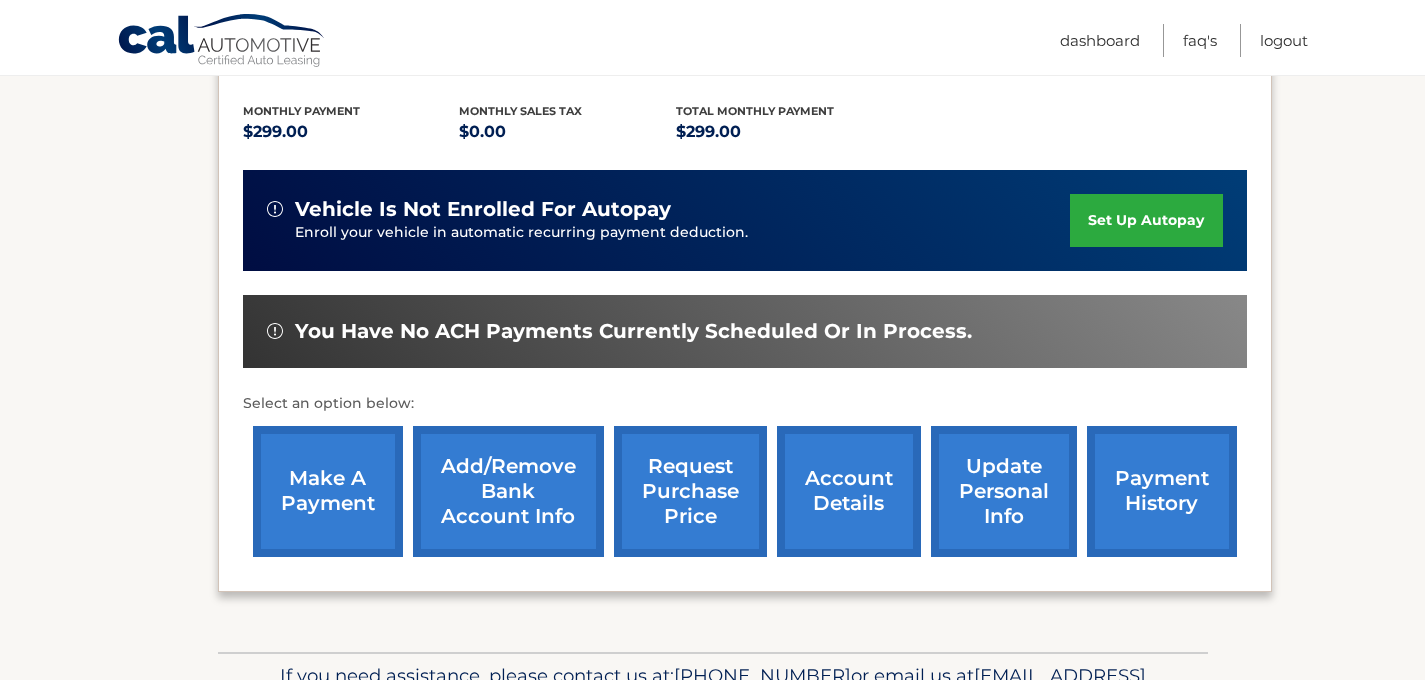 click on "account details" at bounding box center (849, 491) 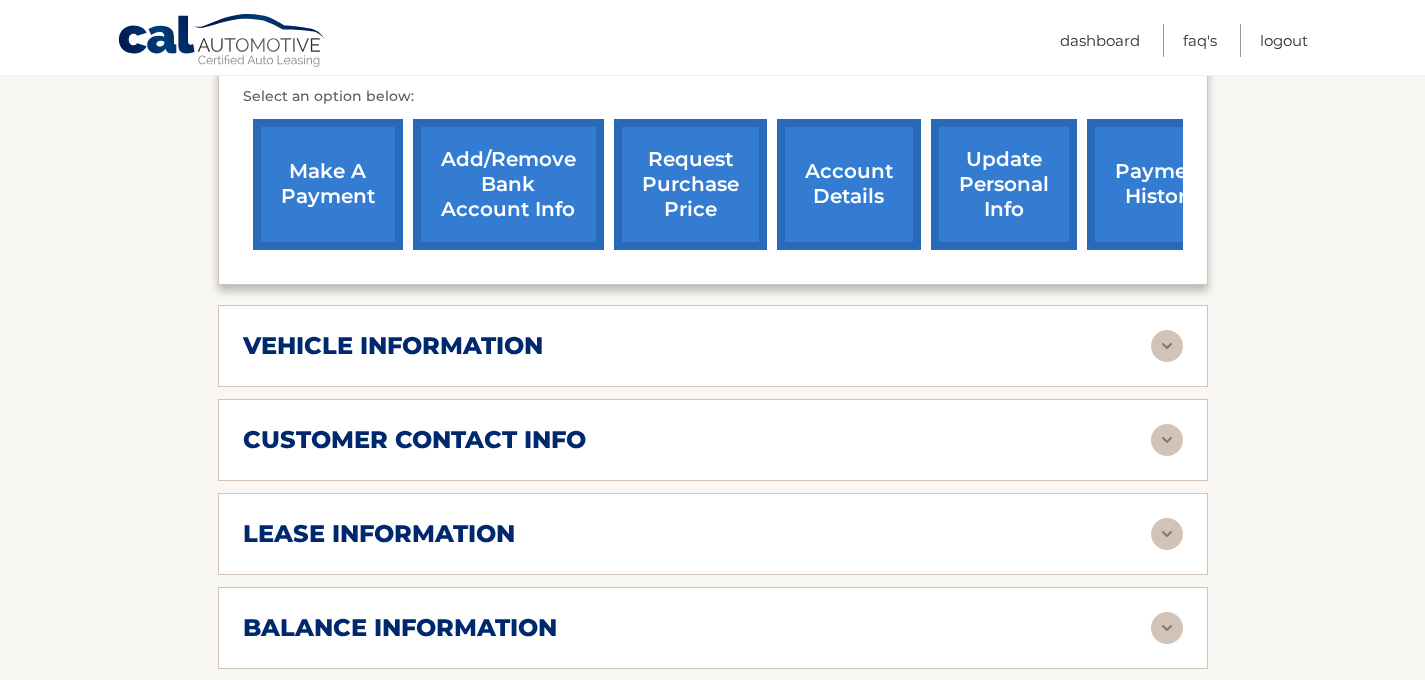 scroll, scrollTop: 780, scrollLeft: 0, axis: vertical 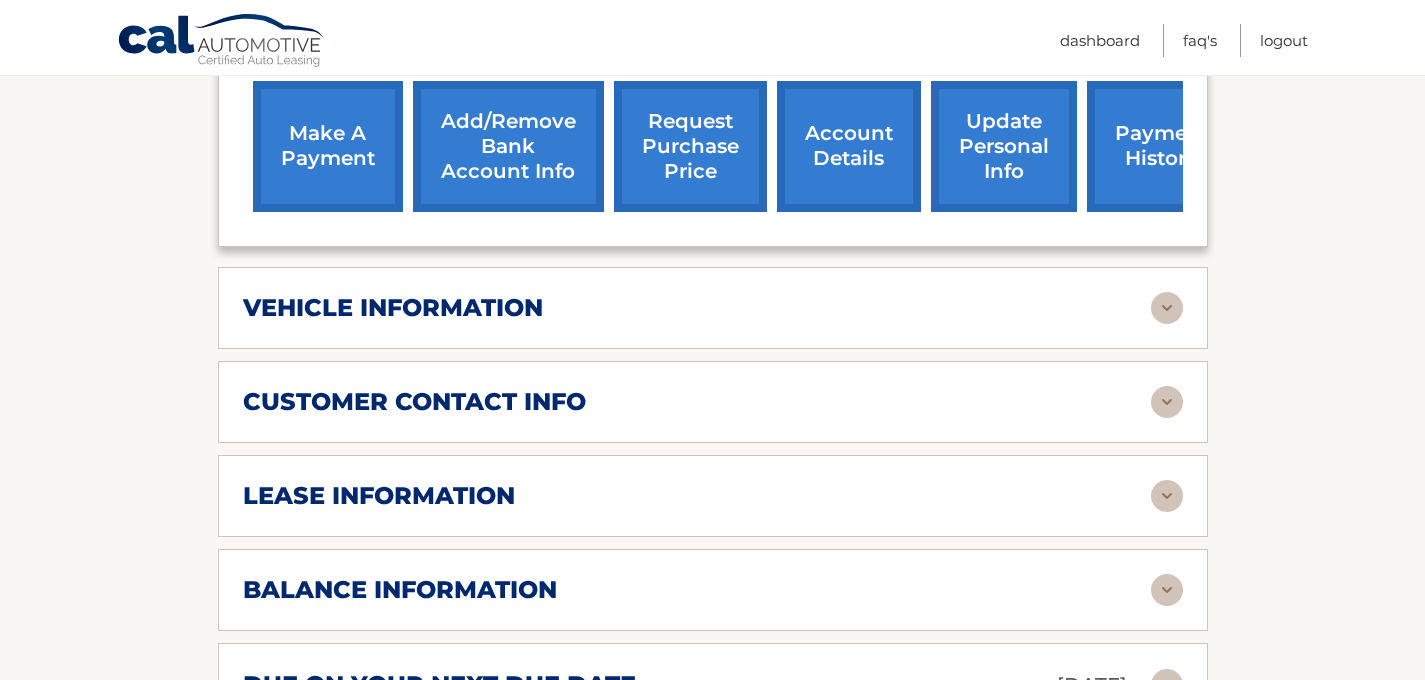 click at bounding box center (1167, 308) 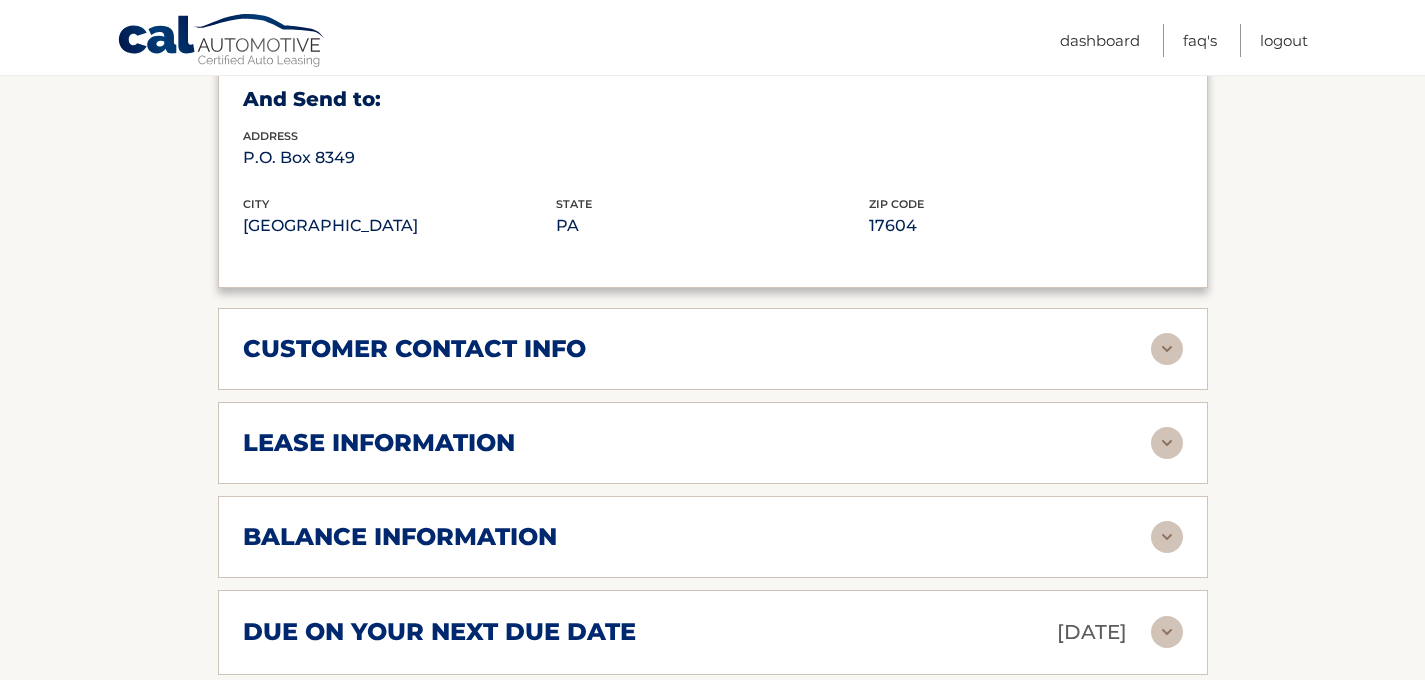 scroll, scrollTop: 1320, scrollLeft: 0, axis: vertical 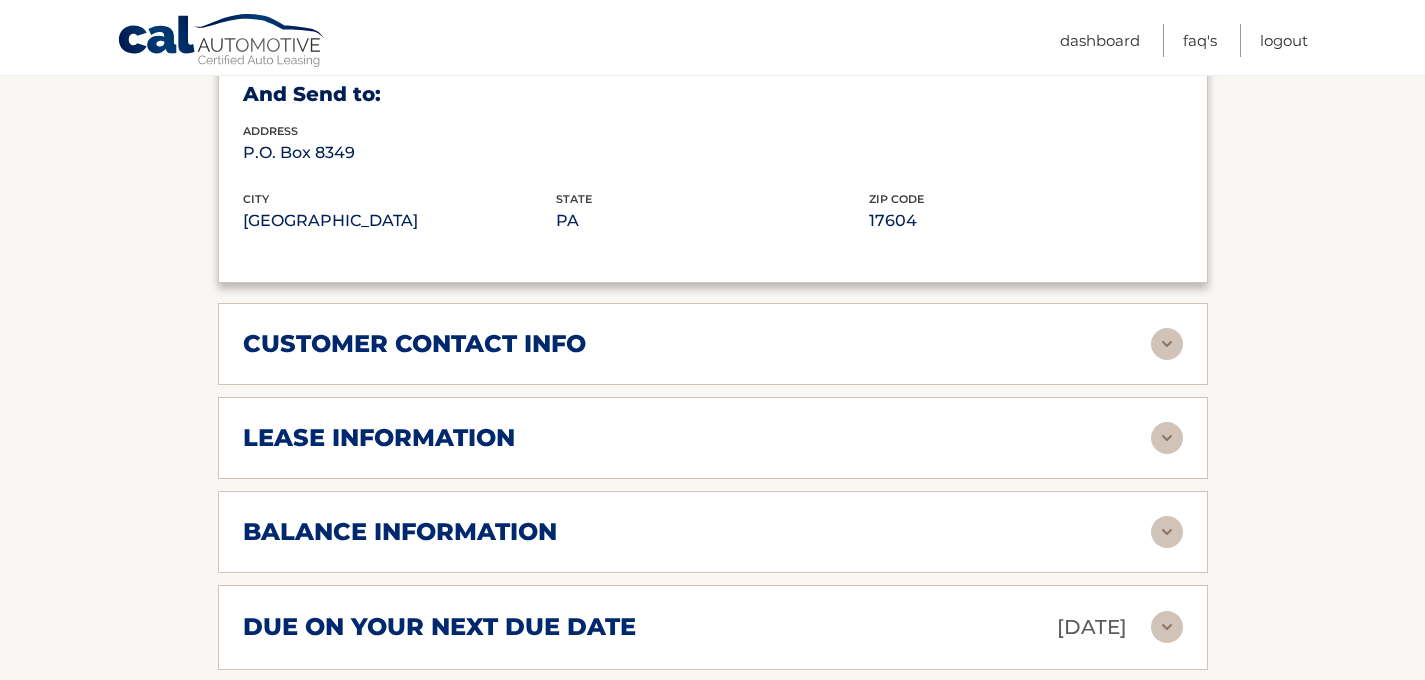click at bounding box center (1167, 438) 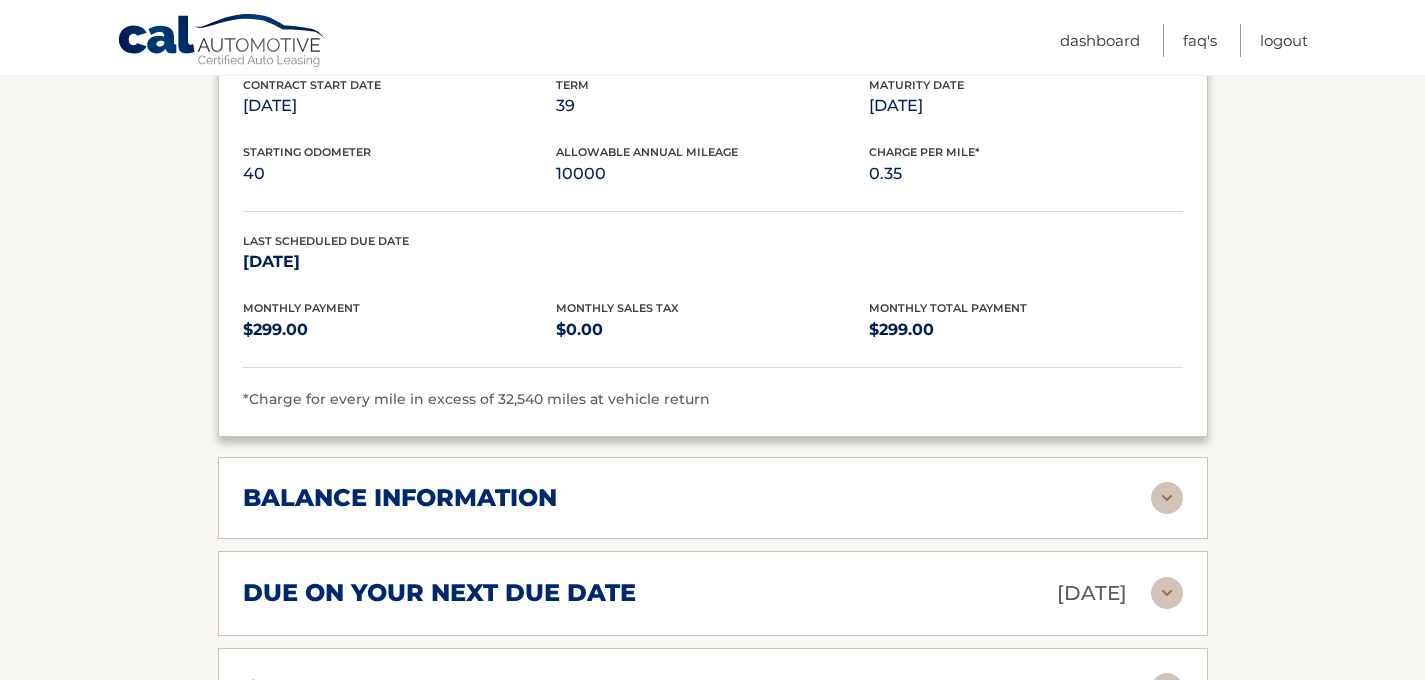 scroll, scrollTop: 1768, scrollLeft: 0, axis: vertical 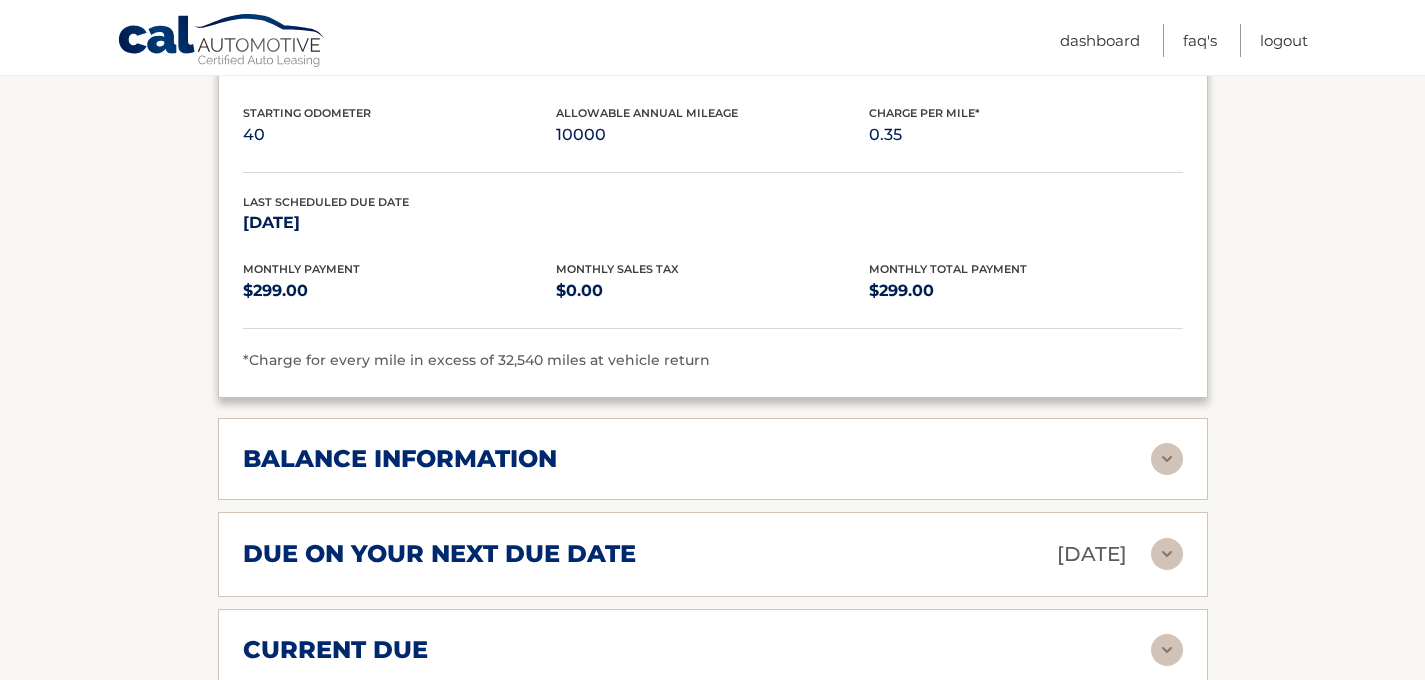 click at bounding box center (1167, 459) 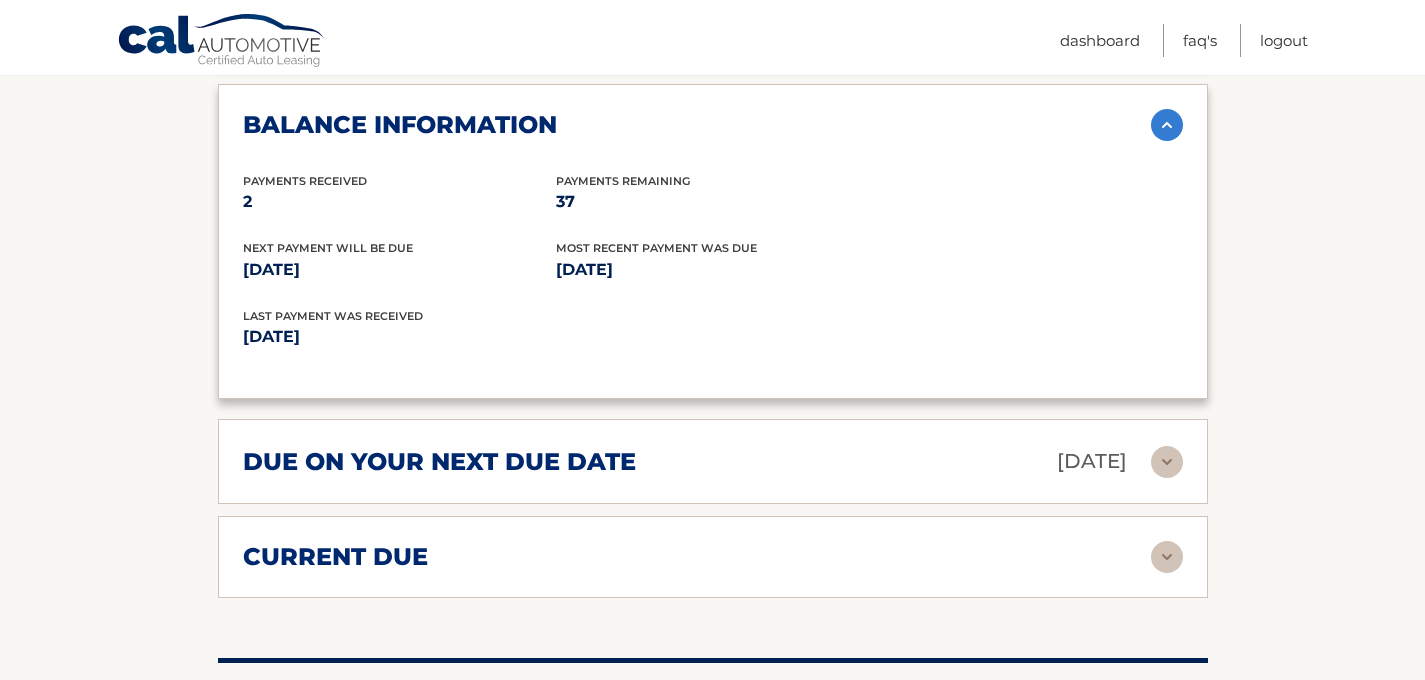 scroll, scrollTop: 2175, scrollLeft: 0, axis: vertical 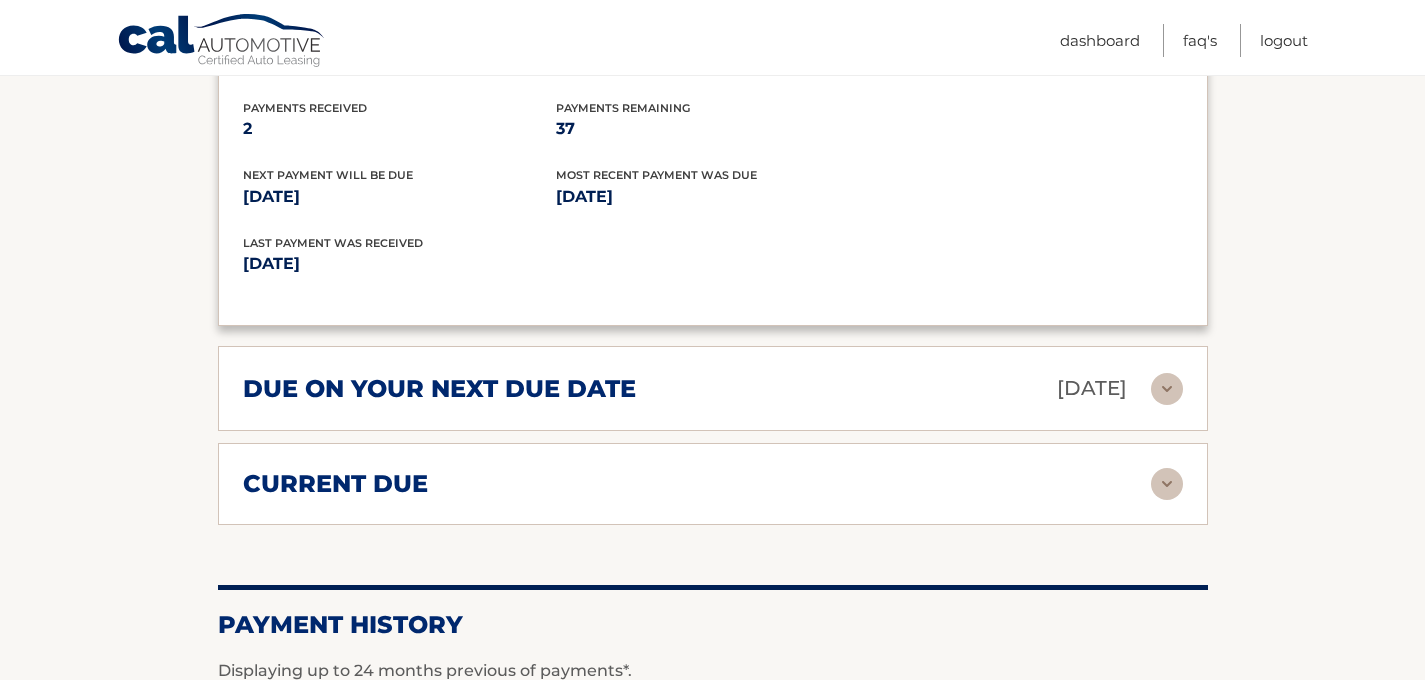 click at bounding box center [1167, 389] 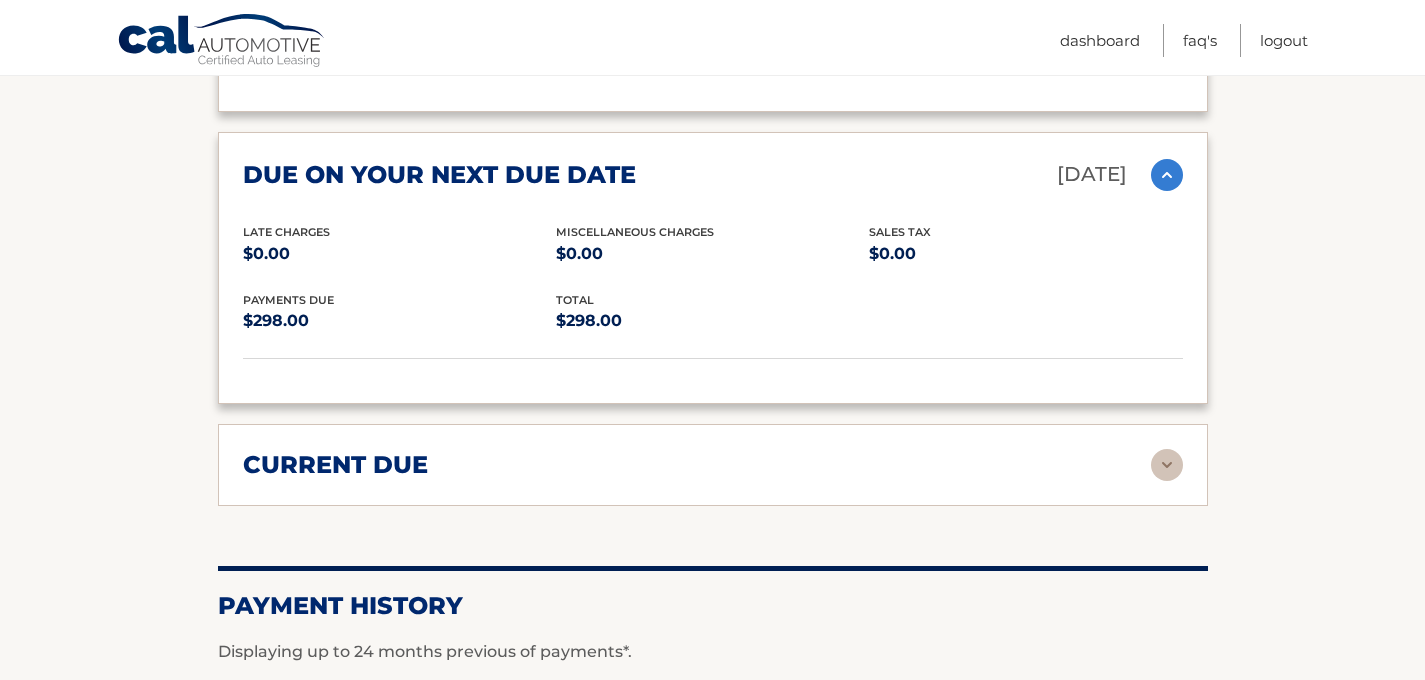 scroll, scrollTop: 2390, scrollLeft: 0, axis: vertical 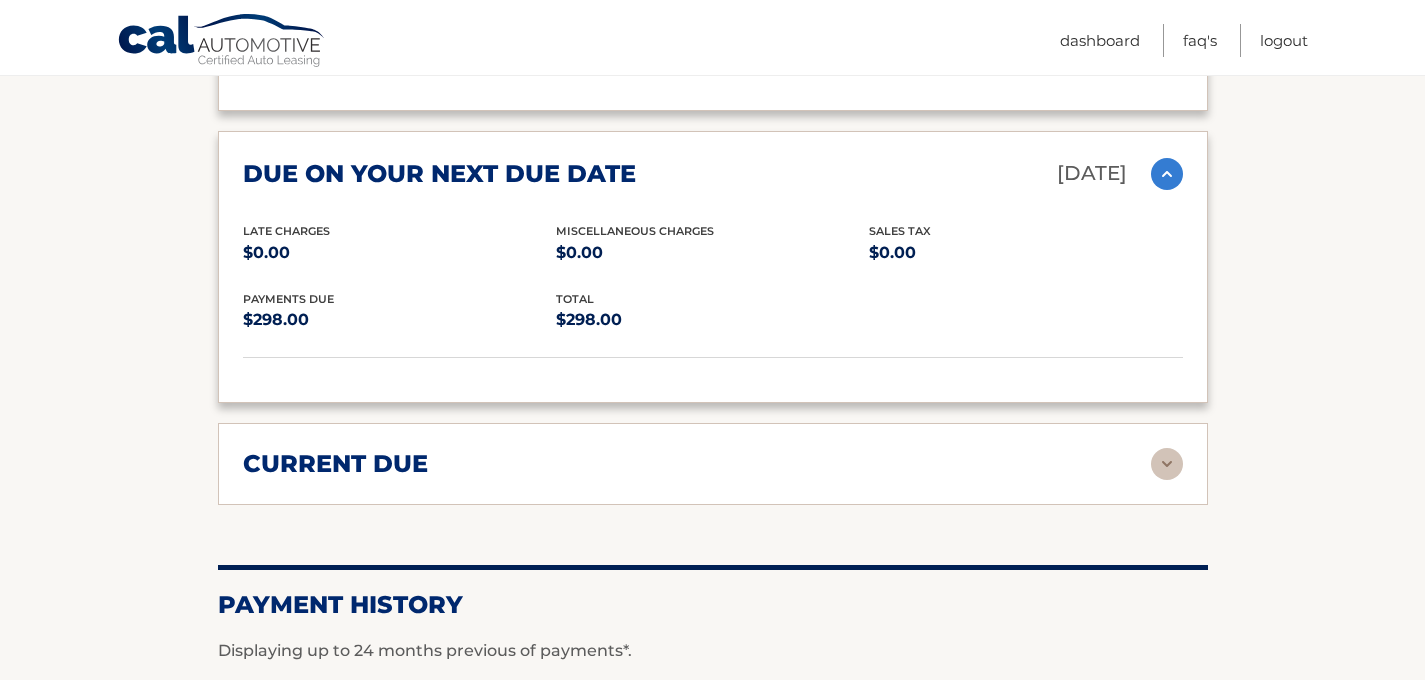 click at bounding box center [1167, 464] 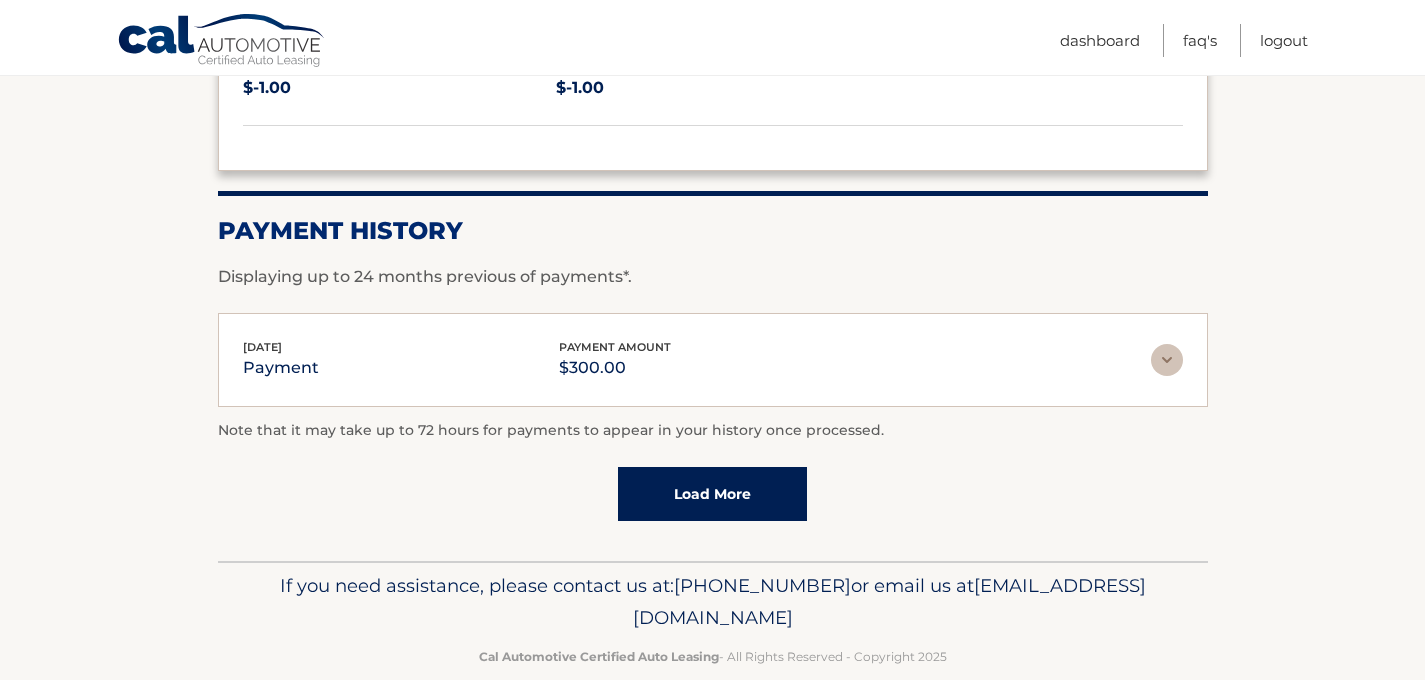 scroll, scrollTop: 2915, scrollLeft: 0, axis: vertical 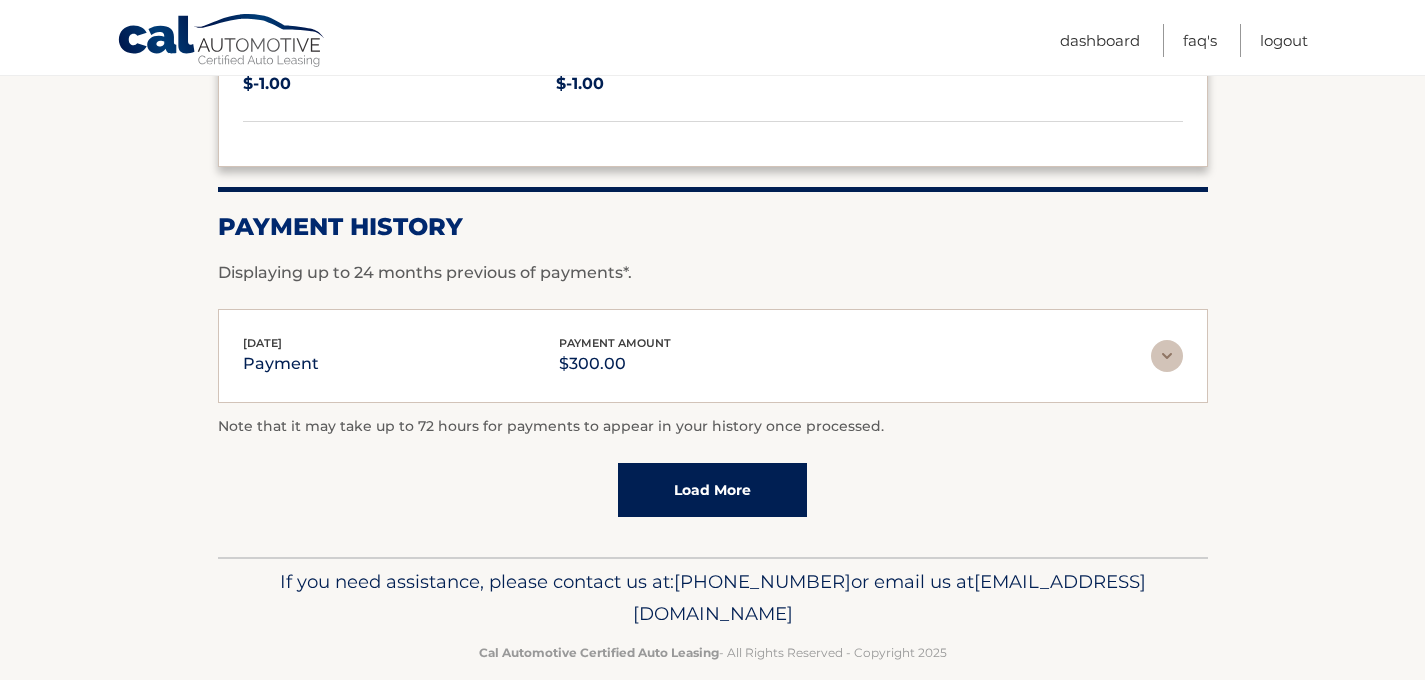click at bounding box center [1167, 356] 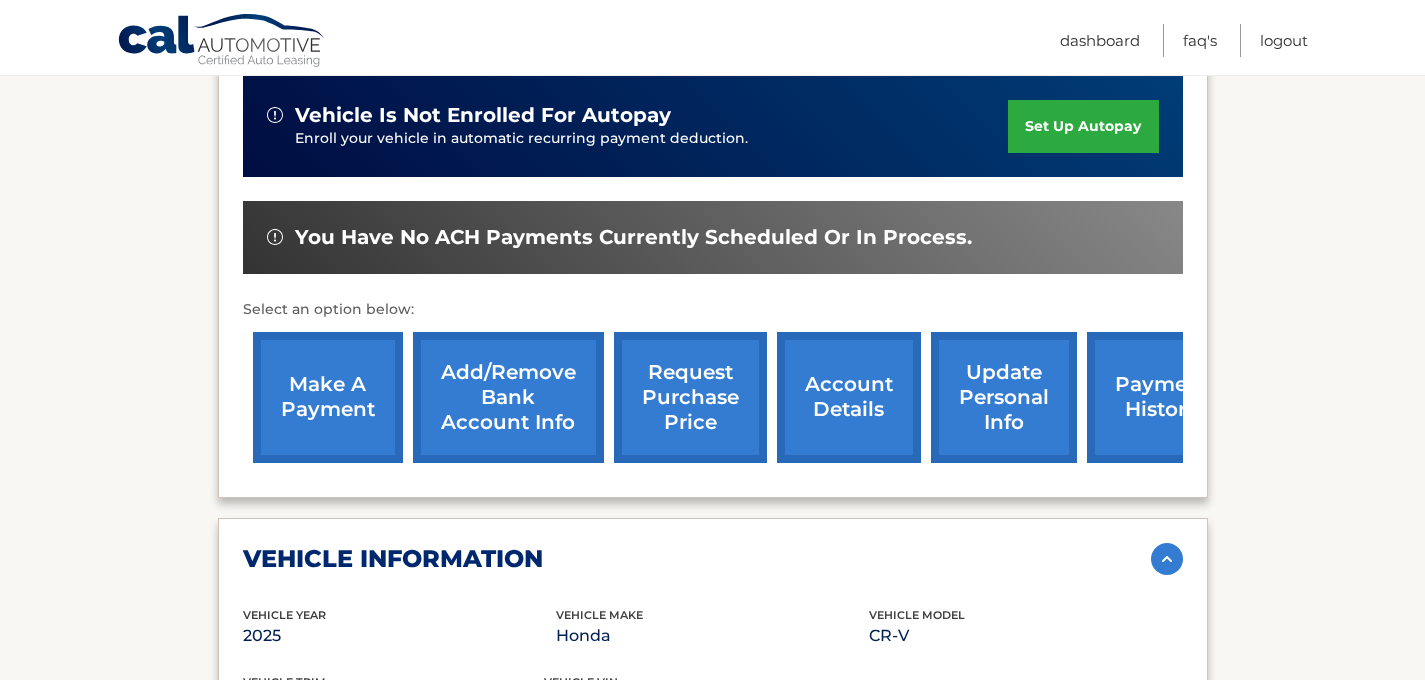 scroll, scrollTop: 0, scrollLeft: 0, axis: both 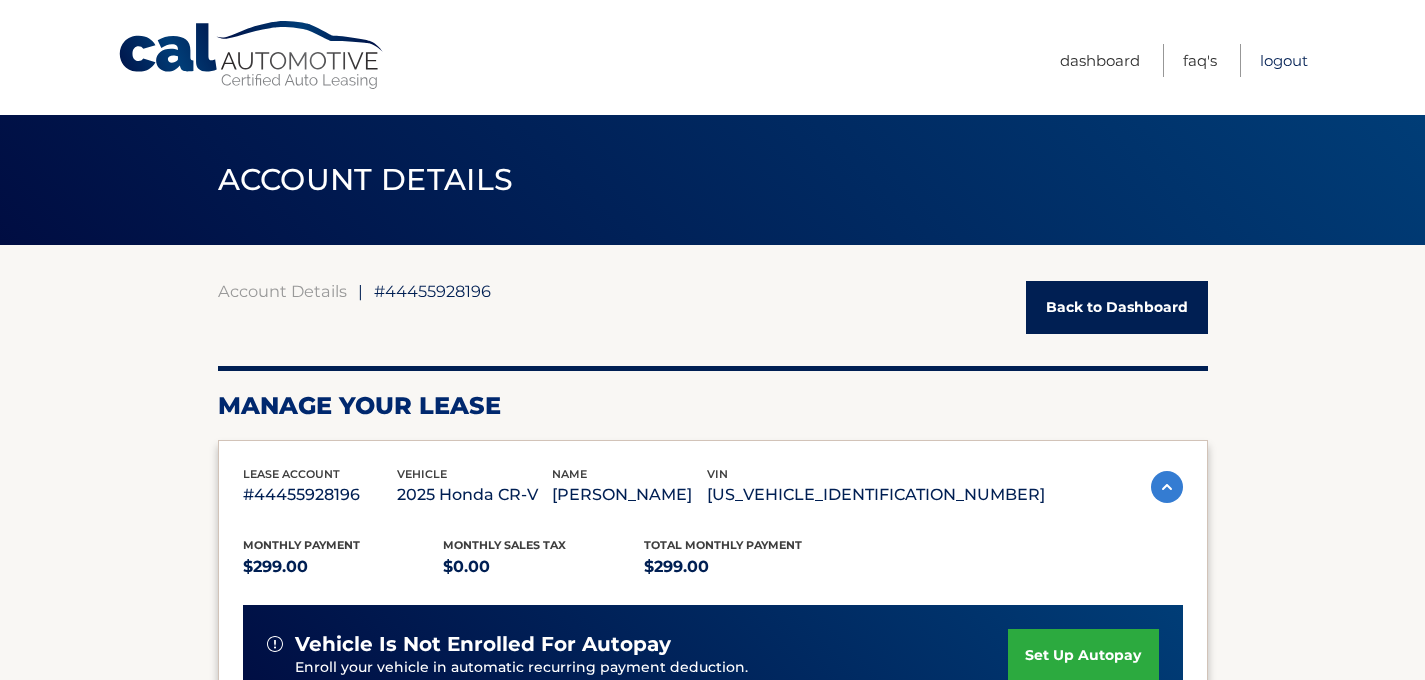 click on "Logout" at bounding box center [1284, 60] 